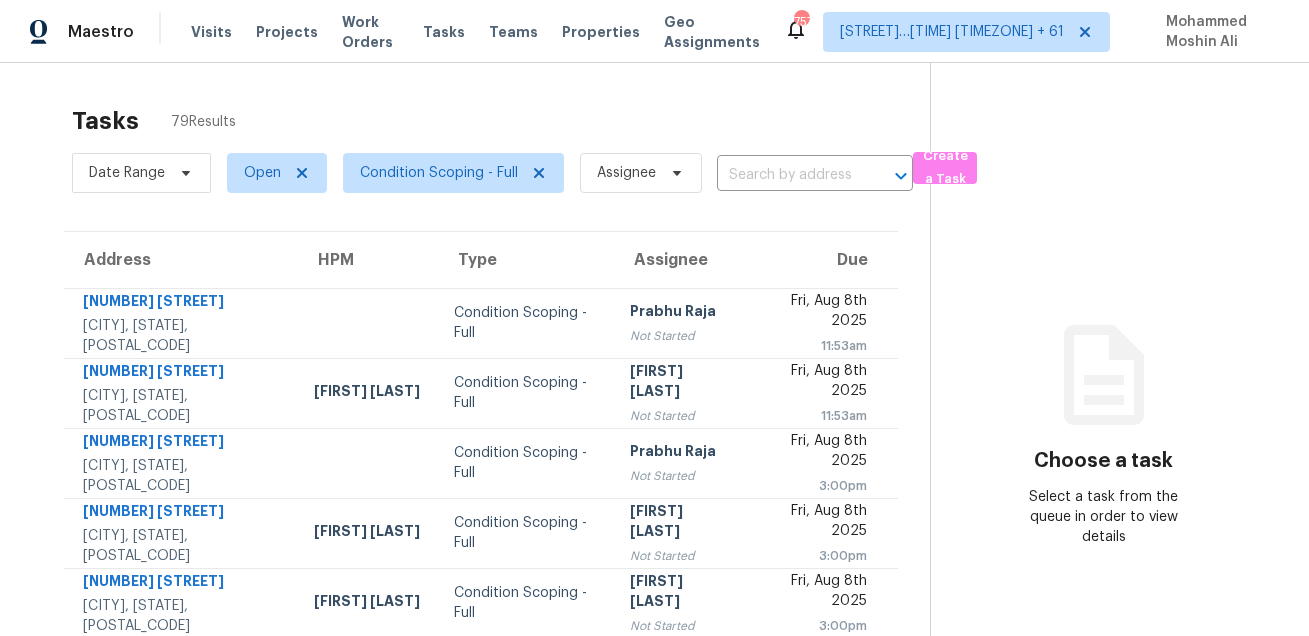 scroll, scrollTop: 0, scrollLeft: 0, axis: both 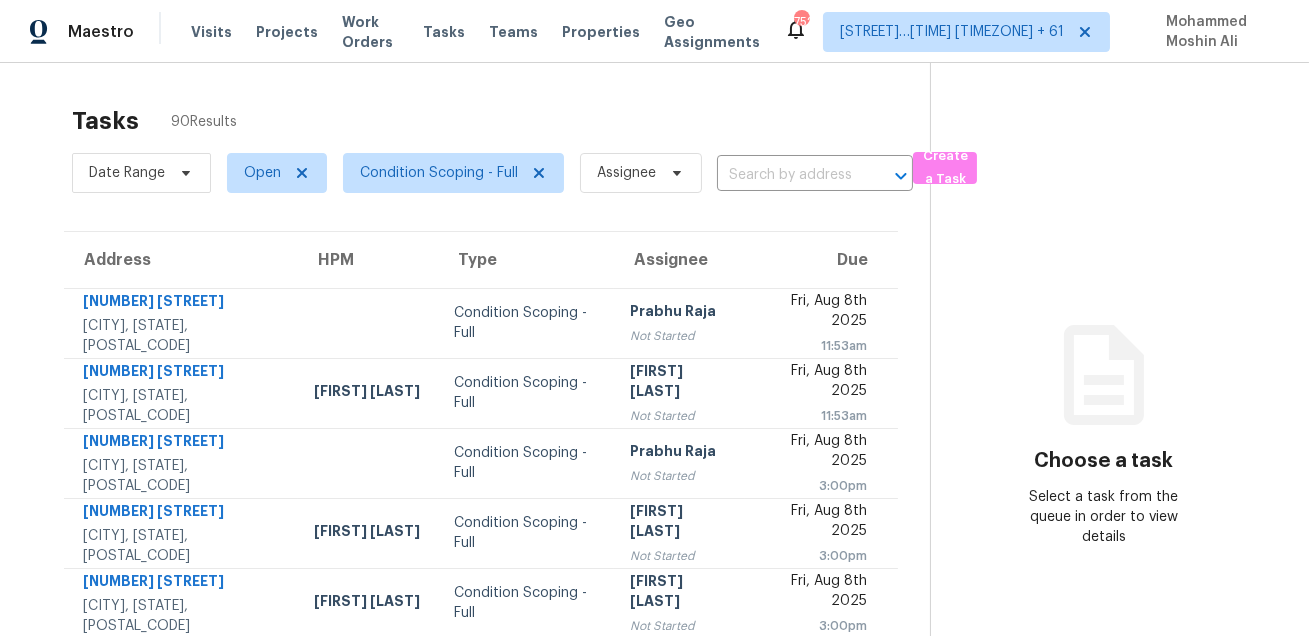 click on "Choose a task Select a task from the queue in order to view details" at bounding box center (1103, 552) 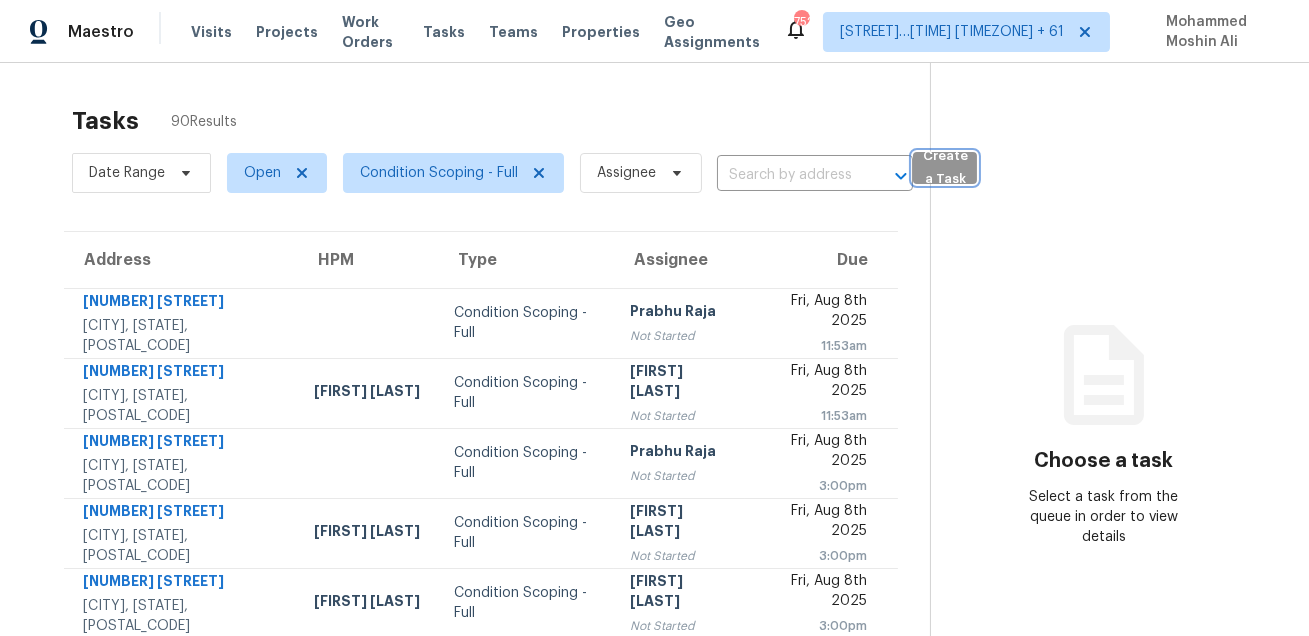 click on "Create a Task" at bounding box center [945, 168] 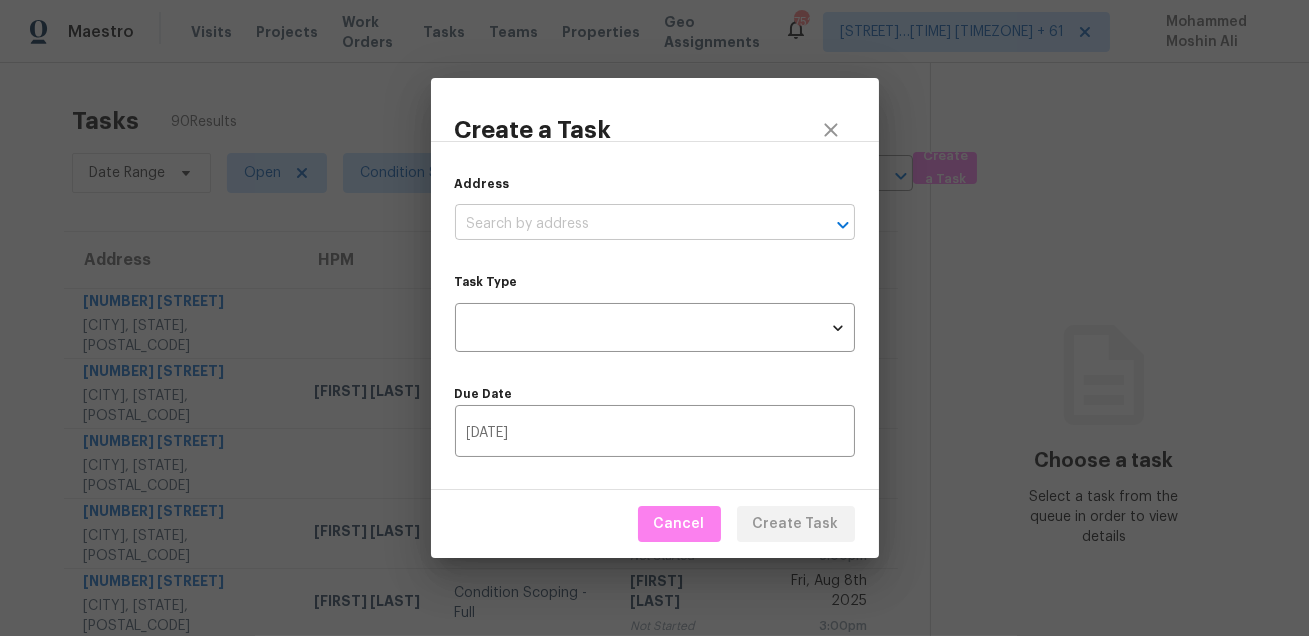 click at bounding box center [627, 224] 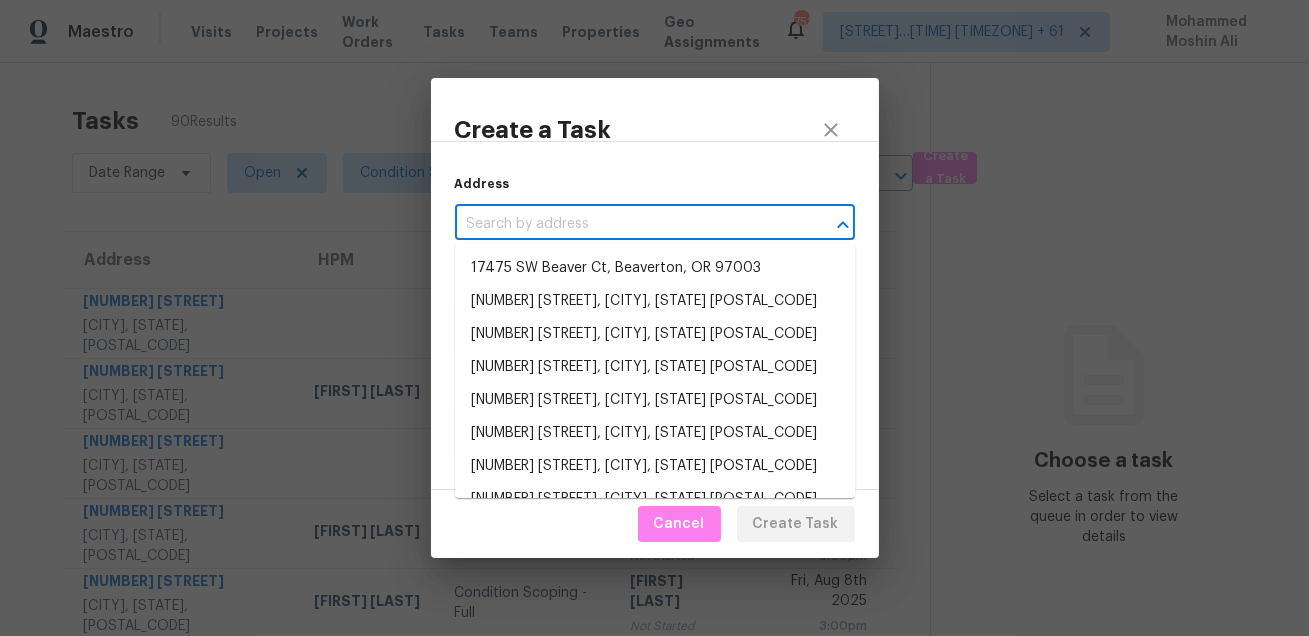 paste on "[NUMBER] [STREET], [CITY], [STATE] [POSTAL_CODE]" 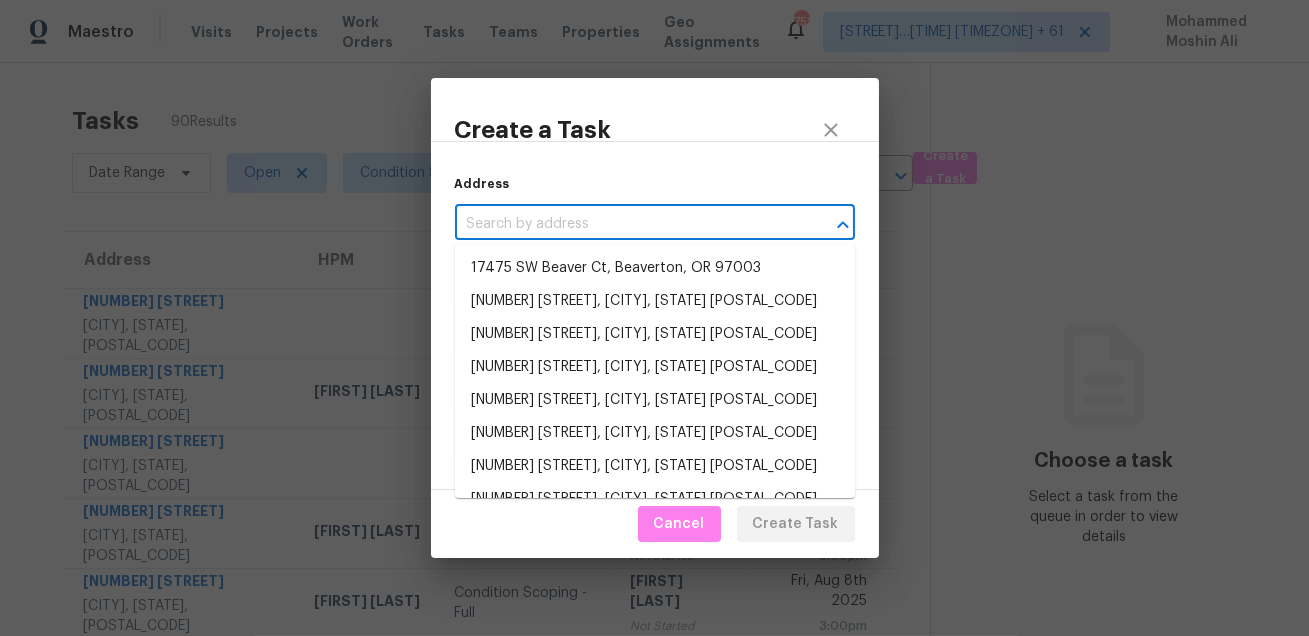 type on "[NUMBER] [STREET], [CITY], [STATE] [POSTAL_CODE]" 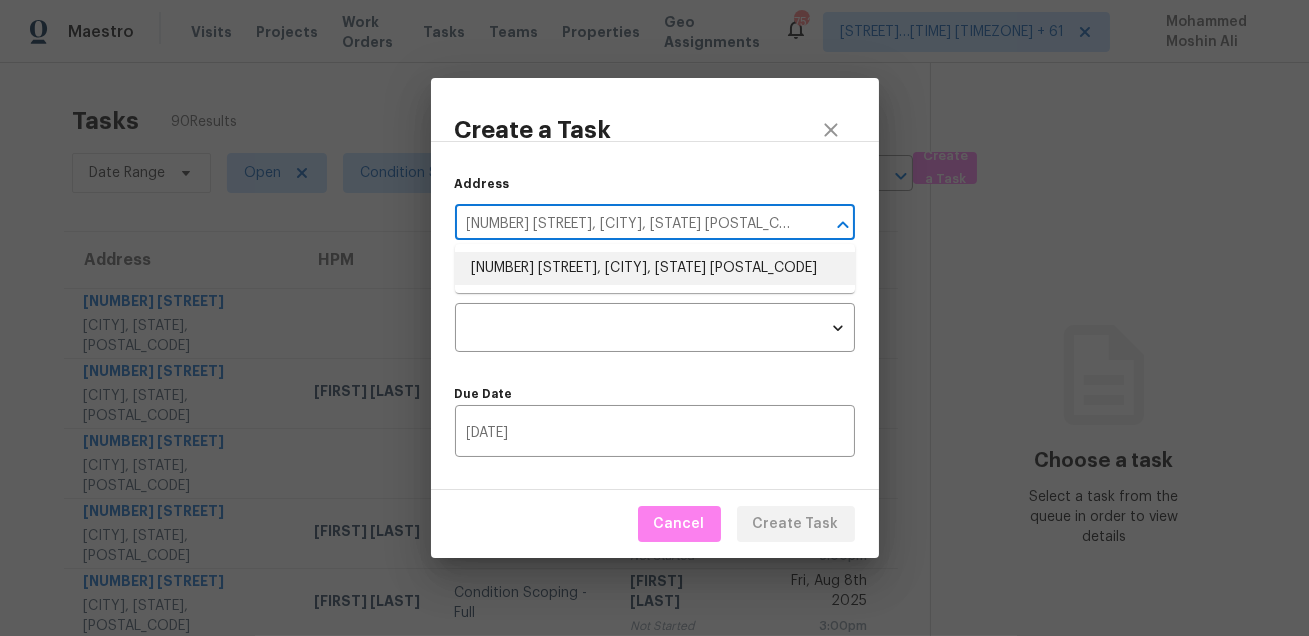 click on "[NUMBER] [STREET], [CITY], [STATE] [POSTAL_CODE]" at bounding box center [655, 268] 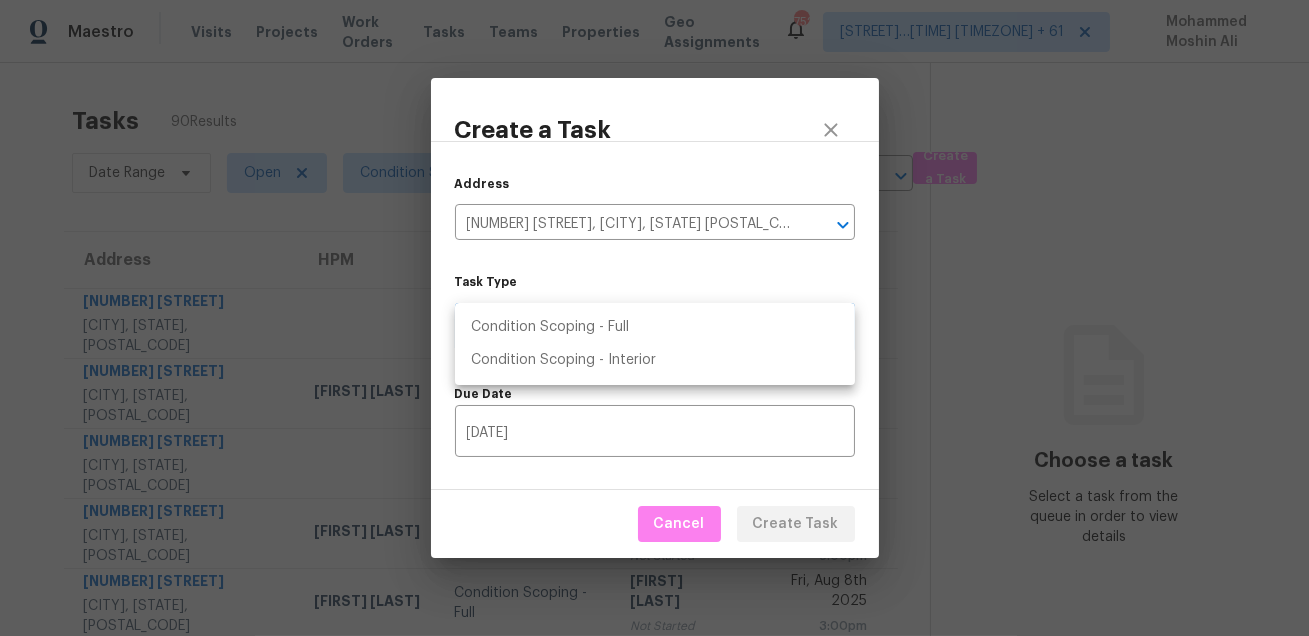 click on "Maestro Visits Projects Work Orders Tasks Teams Properties Geo Assignments [NUMBER] [STREET]…[TIME] [TIMEZONE] + 61 [FIRST] [LAST] Tasks 90 Results Date Range Open Condition Scoping - Full Assignee Create a Task Address [NUMBER] [STREET] [CITY], [STATE], [POSTAL_CODE] Condition Scoping - Full [FIRST] [LAST] Not Started [DATE] [TIME] [NUMBER] [STREET] [CITY], [STATE], [POSTAL_CODE] Condition Scoping - Full [FIRST] [LAST] Not Started [DATE] [TIME] [NUMBER] [STREET] [CITY], [STATE], [POSTAL_CODE] Condition Scoping - Full [FIRST] [LAST] Not Started [DATE] [TIME] [NUMBER] [STREET] [CITY], [STATE], [POSTAL_CODE] Condition Scoping - Full [FIRST] [LAST] Not Started [DATE] [TIME] [NUMBER] [STREET] [CITY], [STATE], [POSTAL_CODE] Condition Scoping - Full [FIRST] [LAST] Not Started [DATE] [TIME] Not Started" at bounding box center [654, 318] 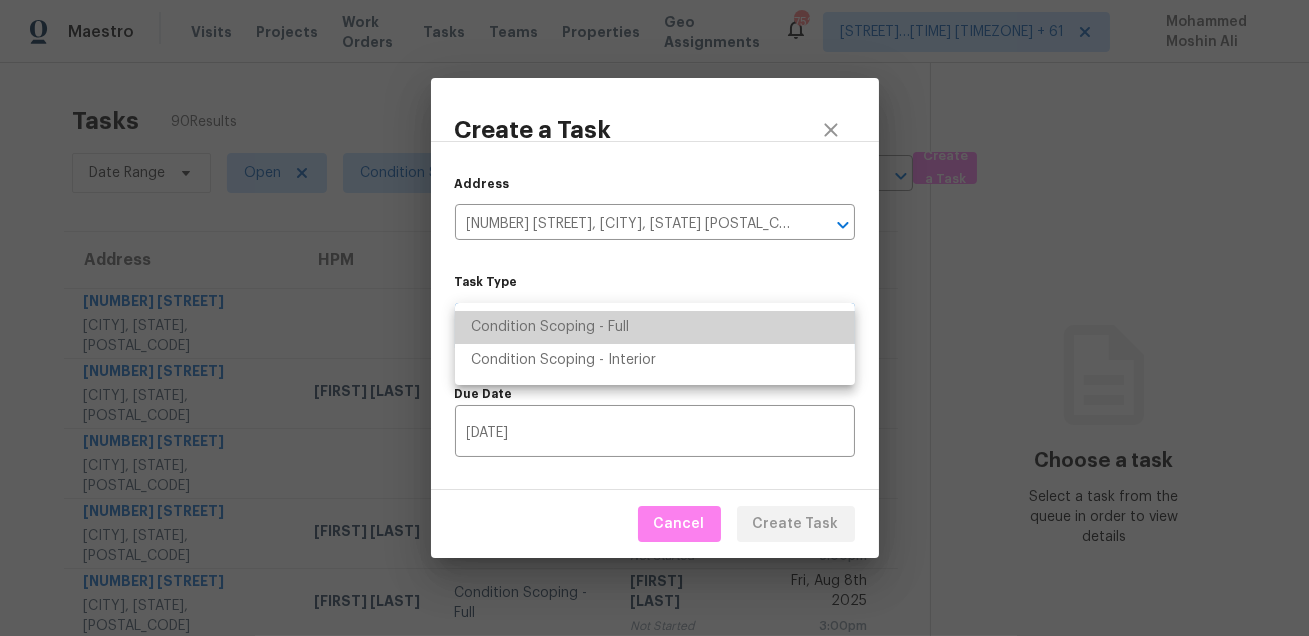 click on "Condition Scoping - Full" at bounding box center (655, 327) 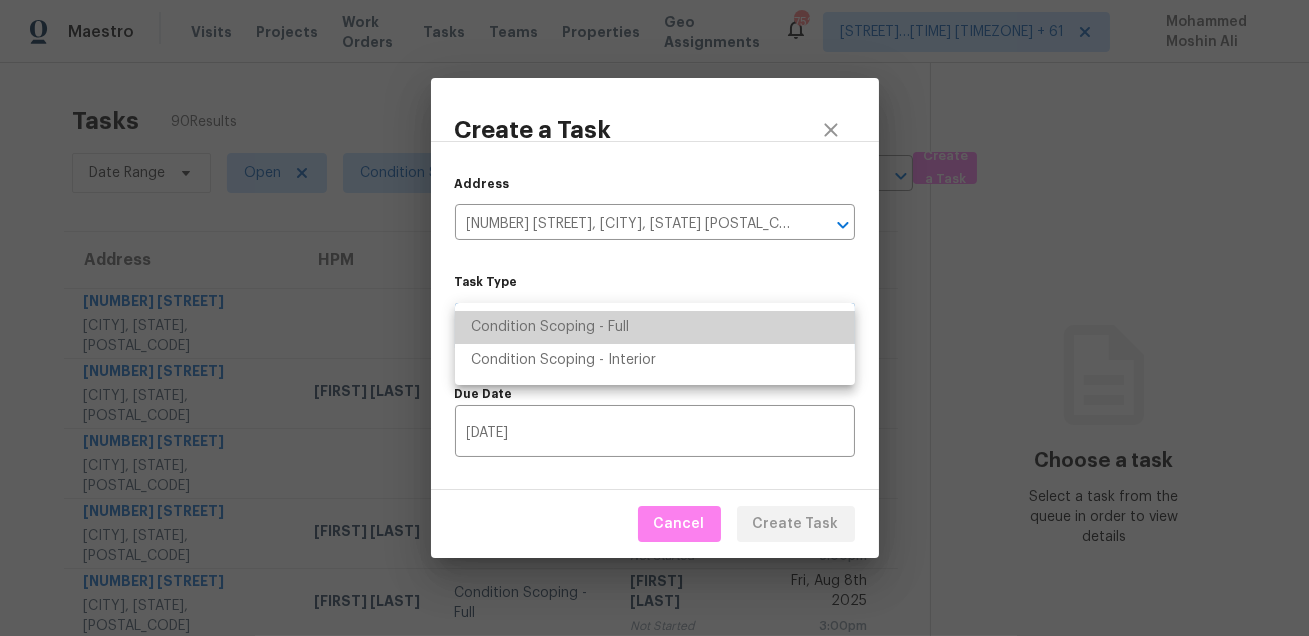 type on "virtual_full_assessment" 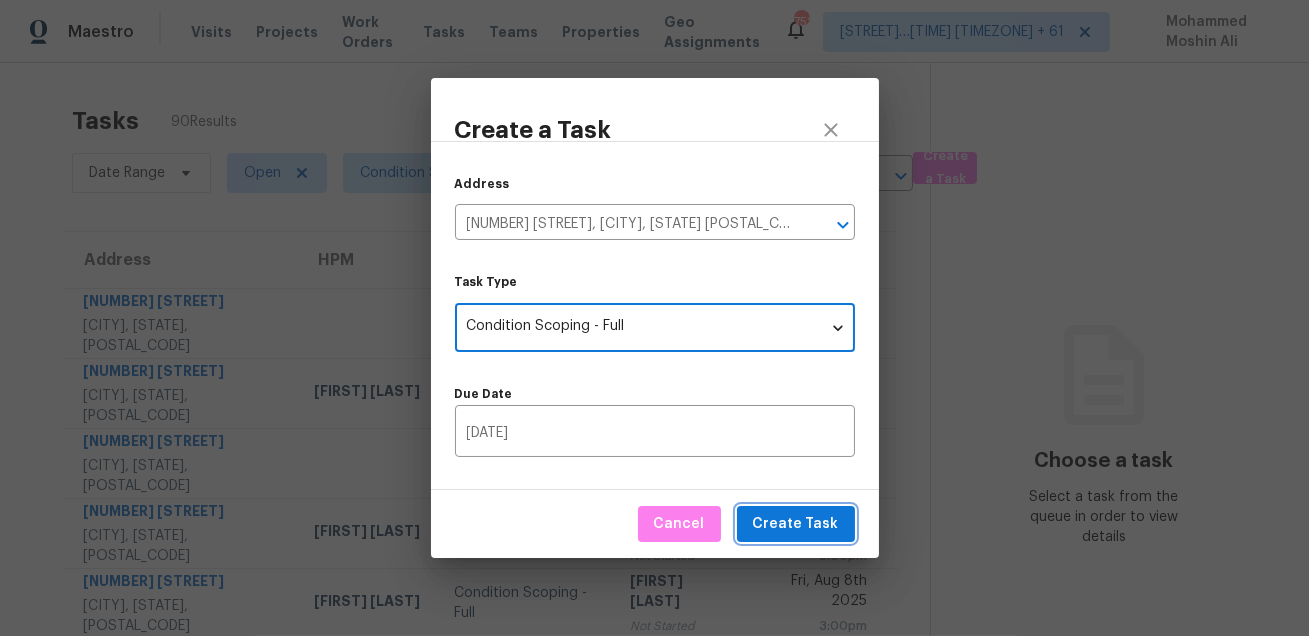 click on "Create Task" at bounding box center [796, 524] 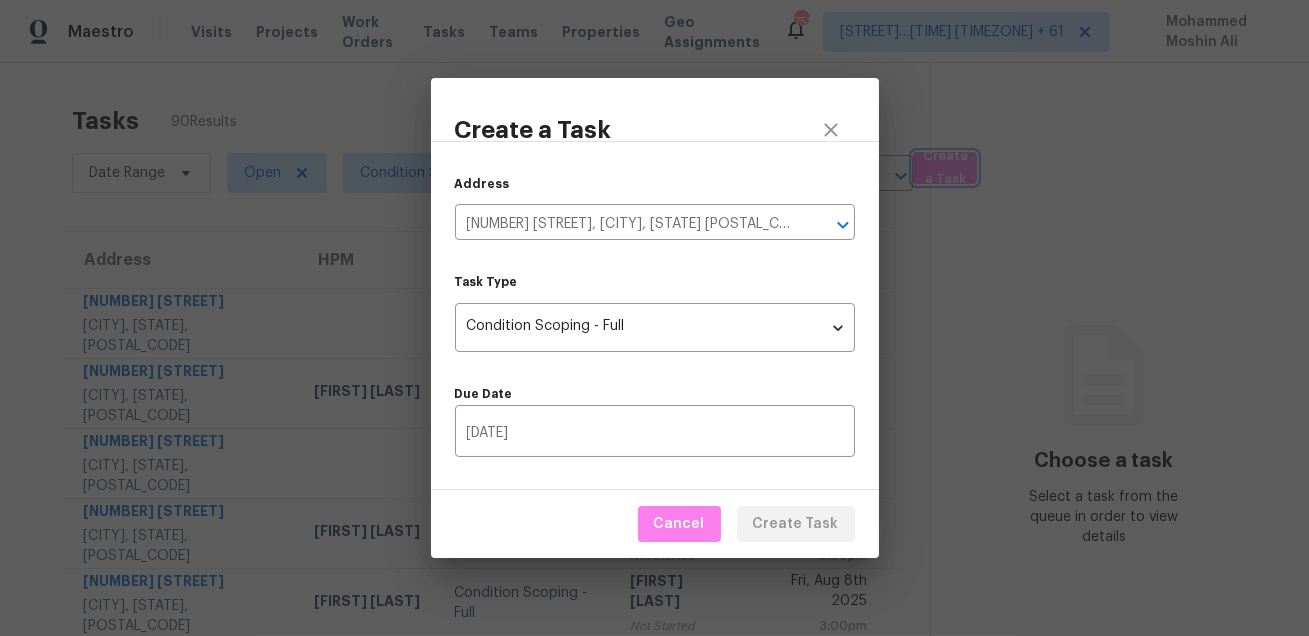 type 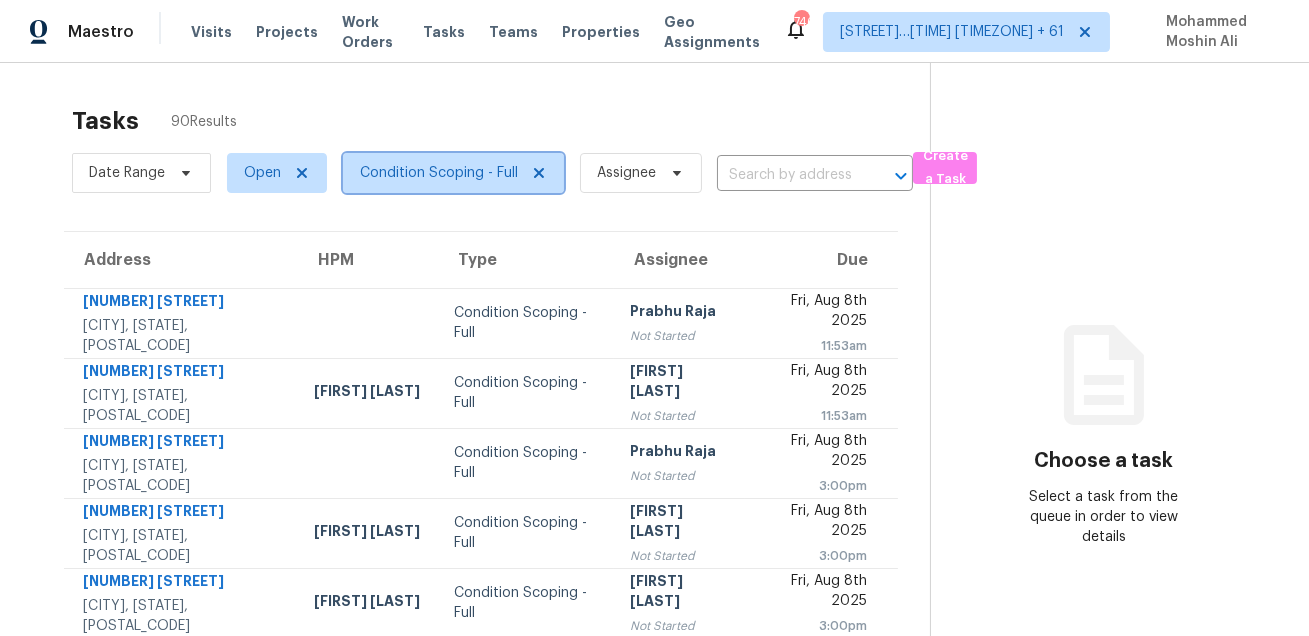 click on "Condition Scoping - Full" at bounding box center (453, 173) 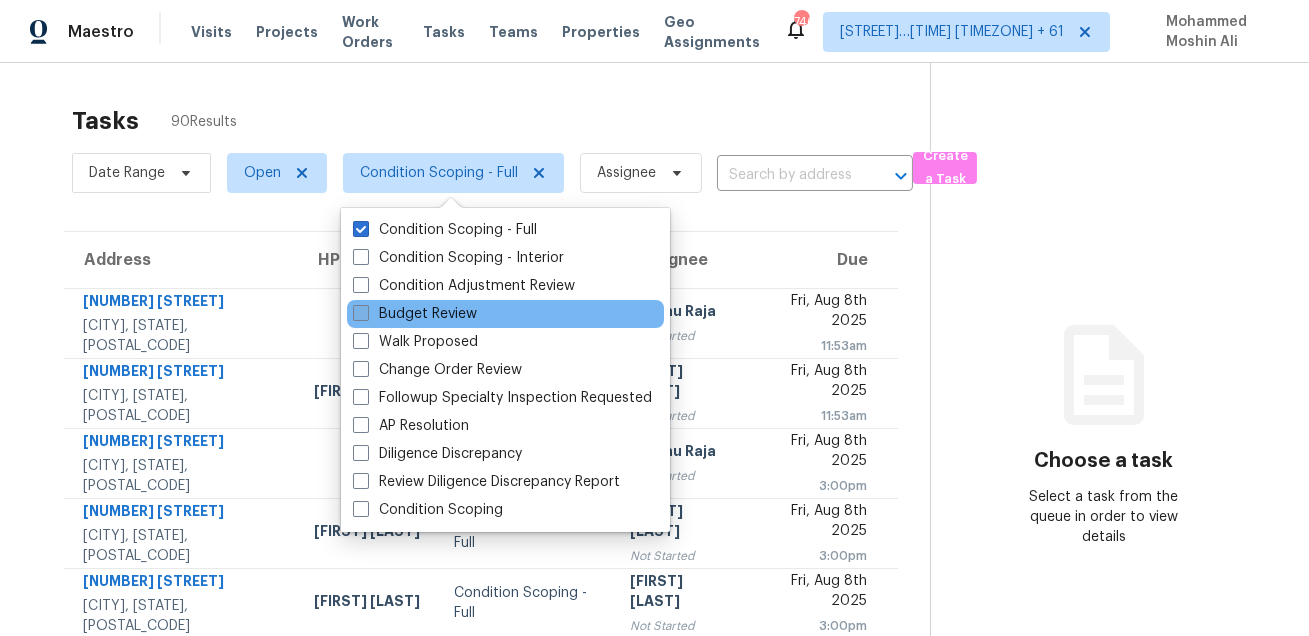 click on "Budget Review" at bounding box center (415, 314) 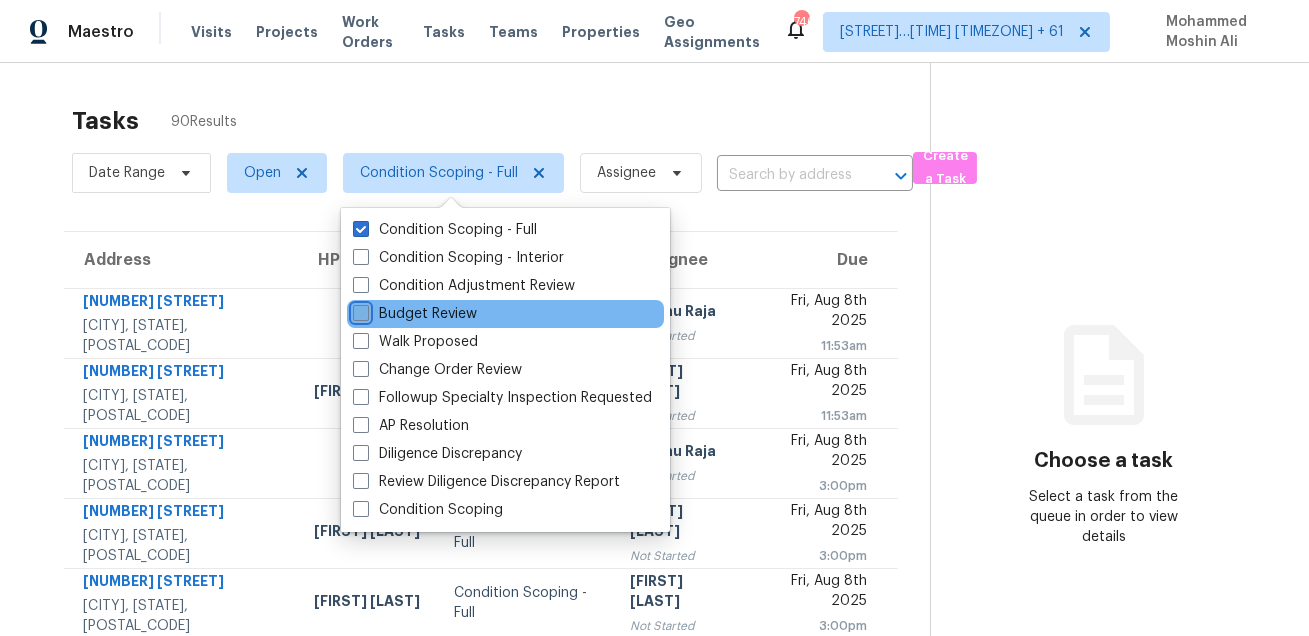 click on "Budget Review" at bounding box center [359, 310] 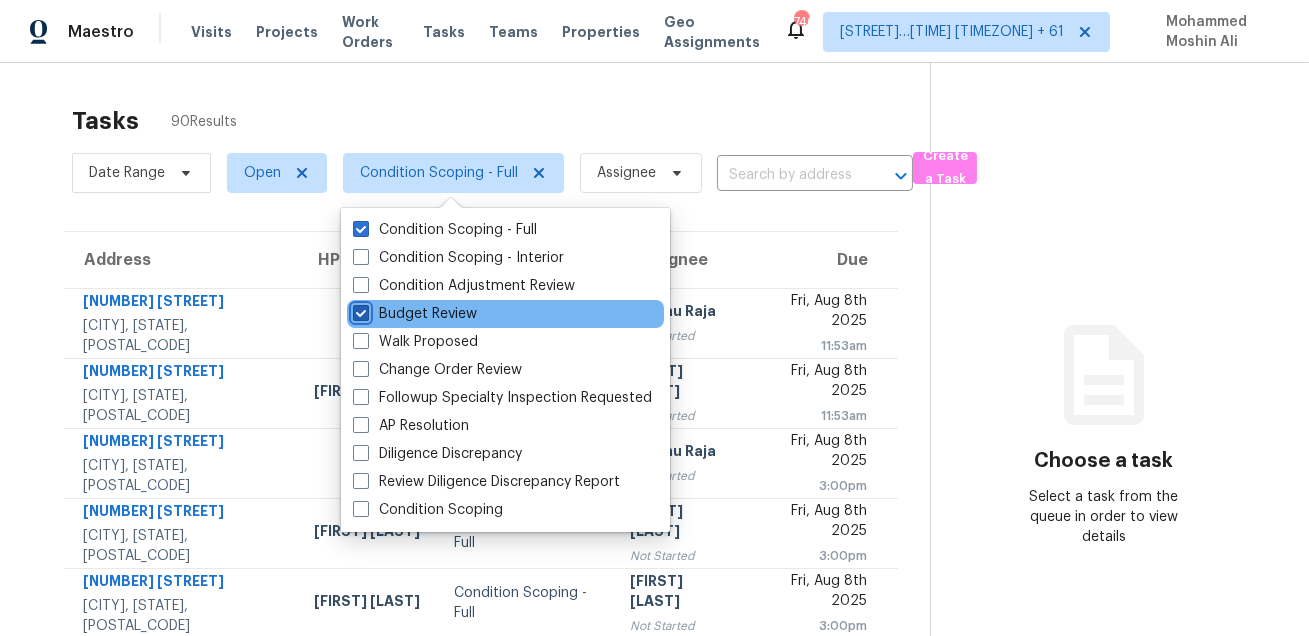 checkbox on "true" 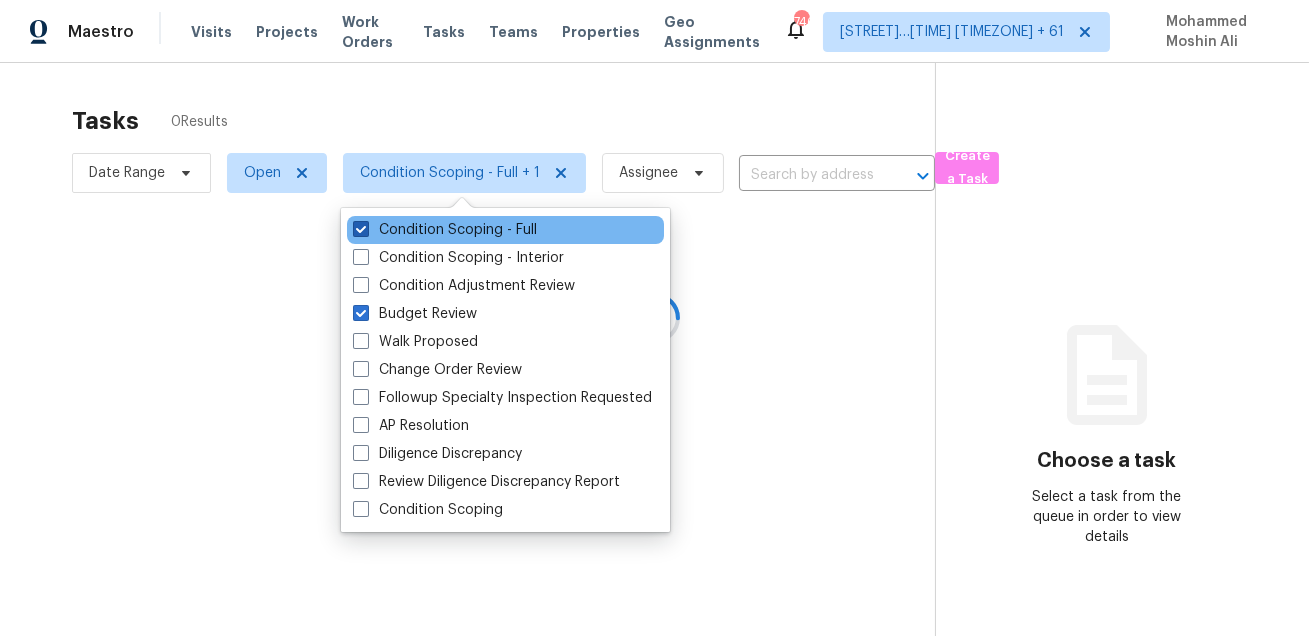 click on "Condition Scoping - Full" at bounding box center [445, 230] 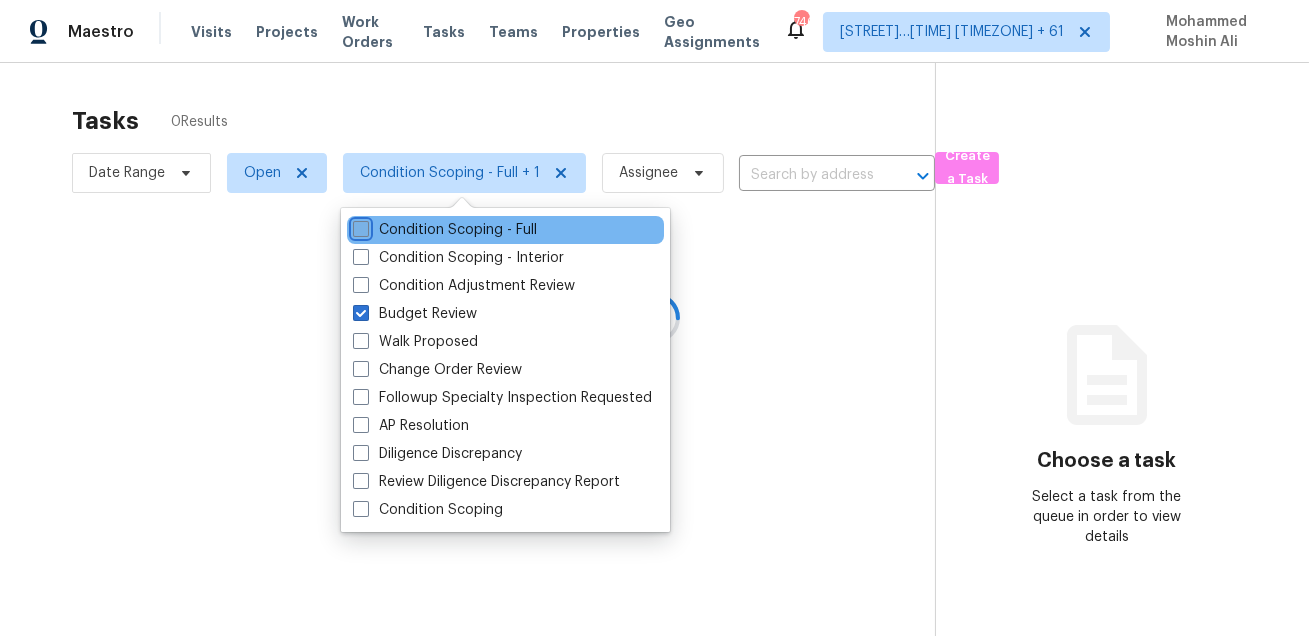 checkbox on "false" 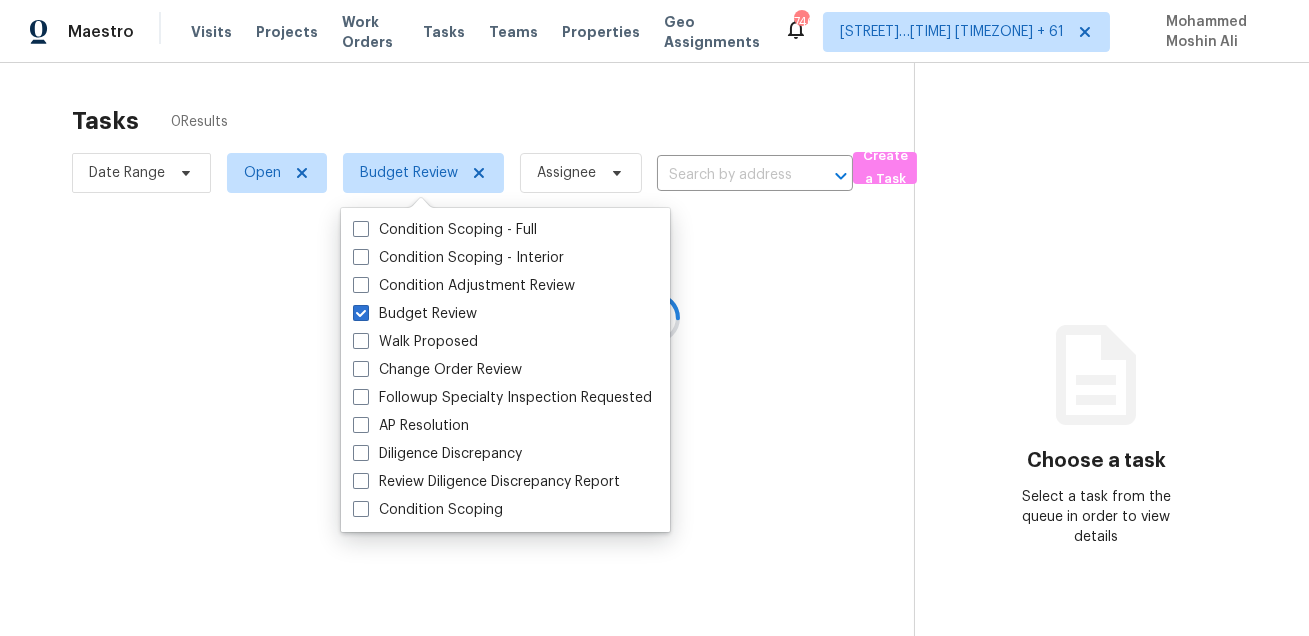 click at bounding box center [654, 318] 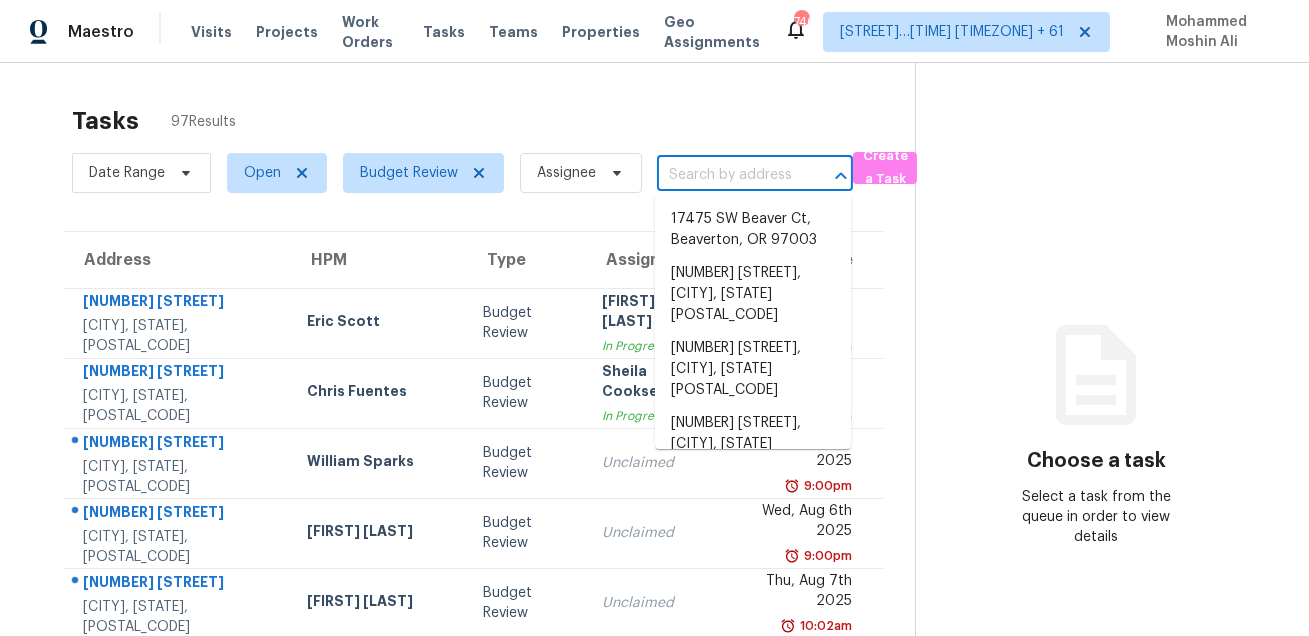 click at bounding box center [727, 175] 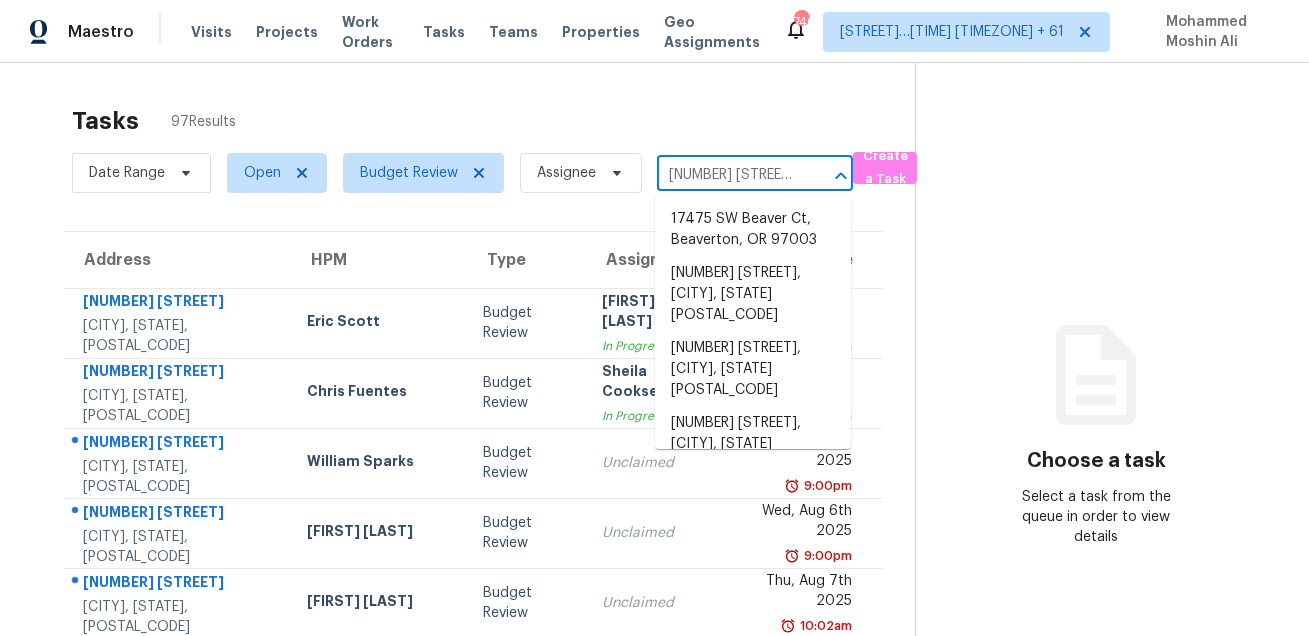 scroll, scrollTop: 0, scrollLeft: 93, axis: horizontal 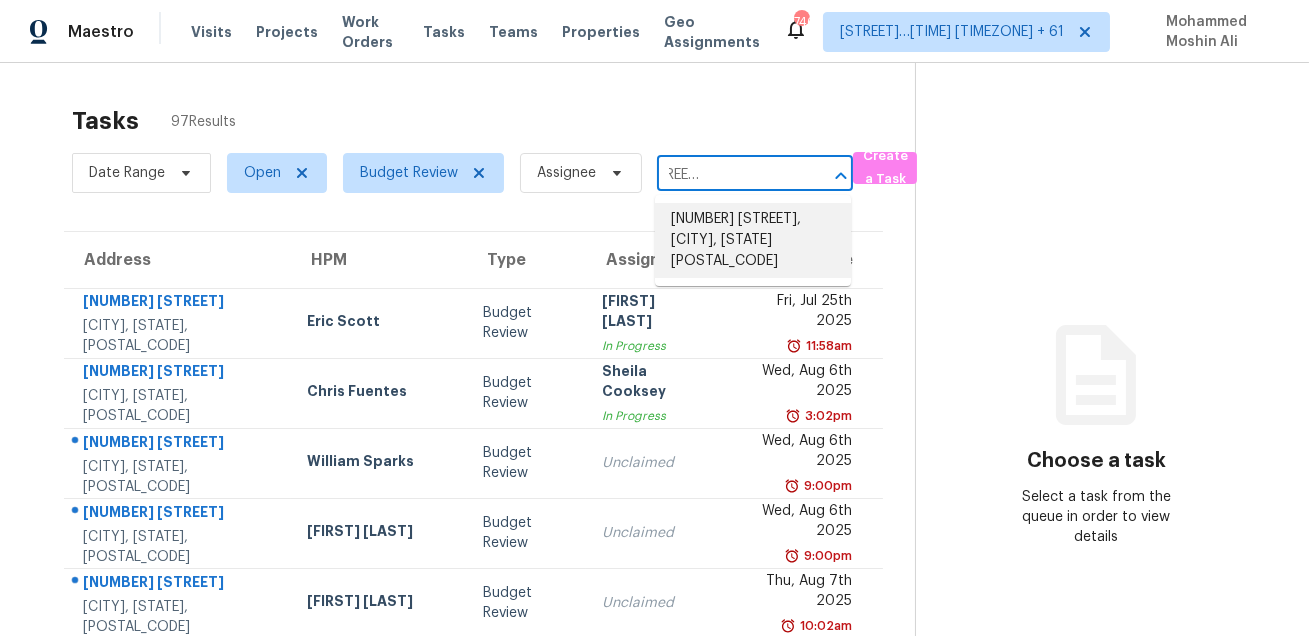 click on "[NUMBER] [STREET], [CITY], [STATE] [POSTAL_CODE]" at bounding box center (753, 240) 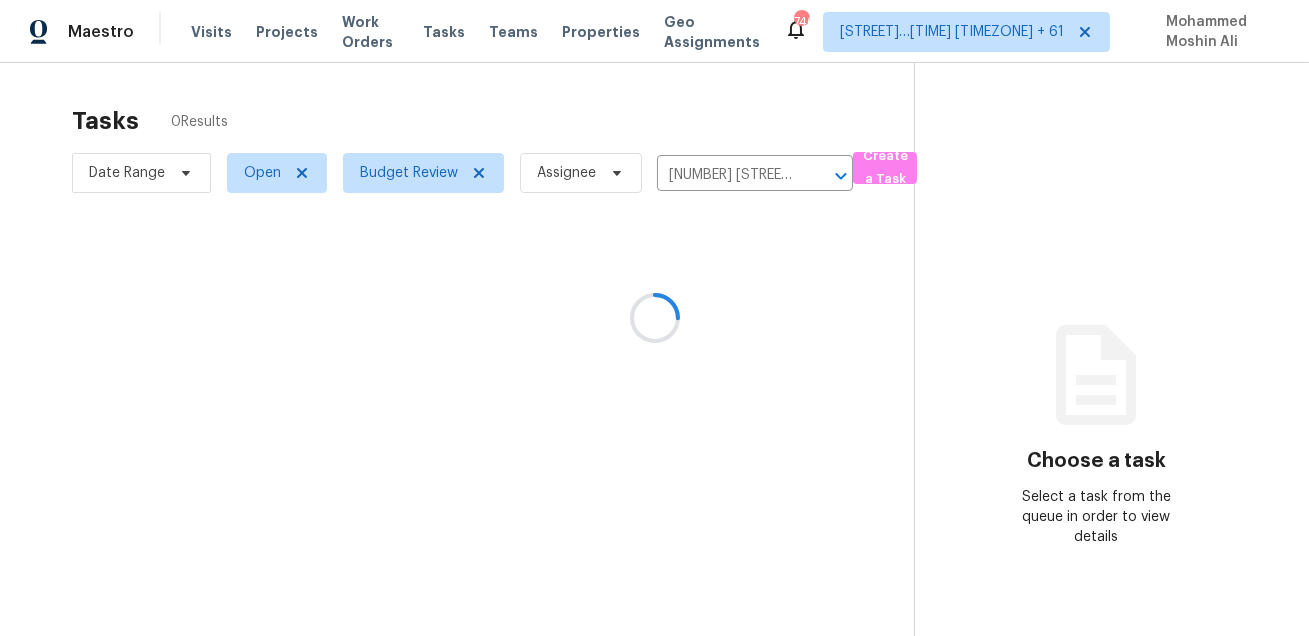 click at bounding box center (654, 318) 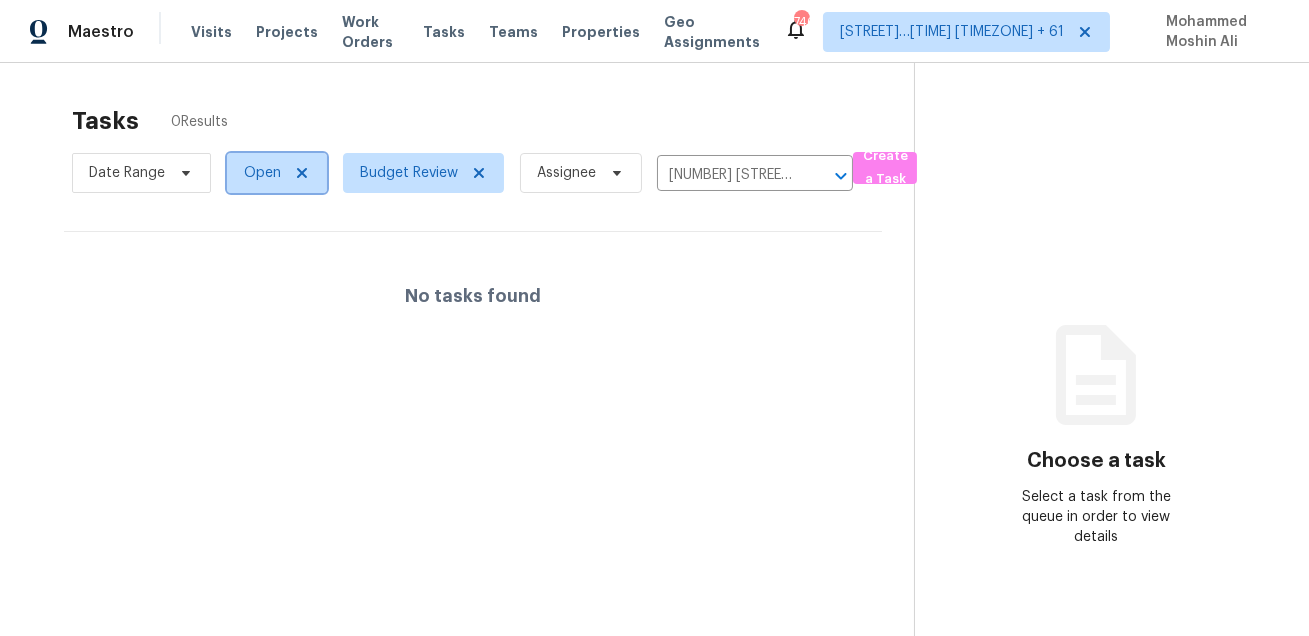 click on "Open" at bounding box center [262, 173] 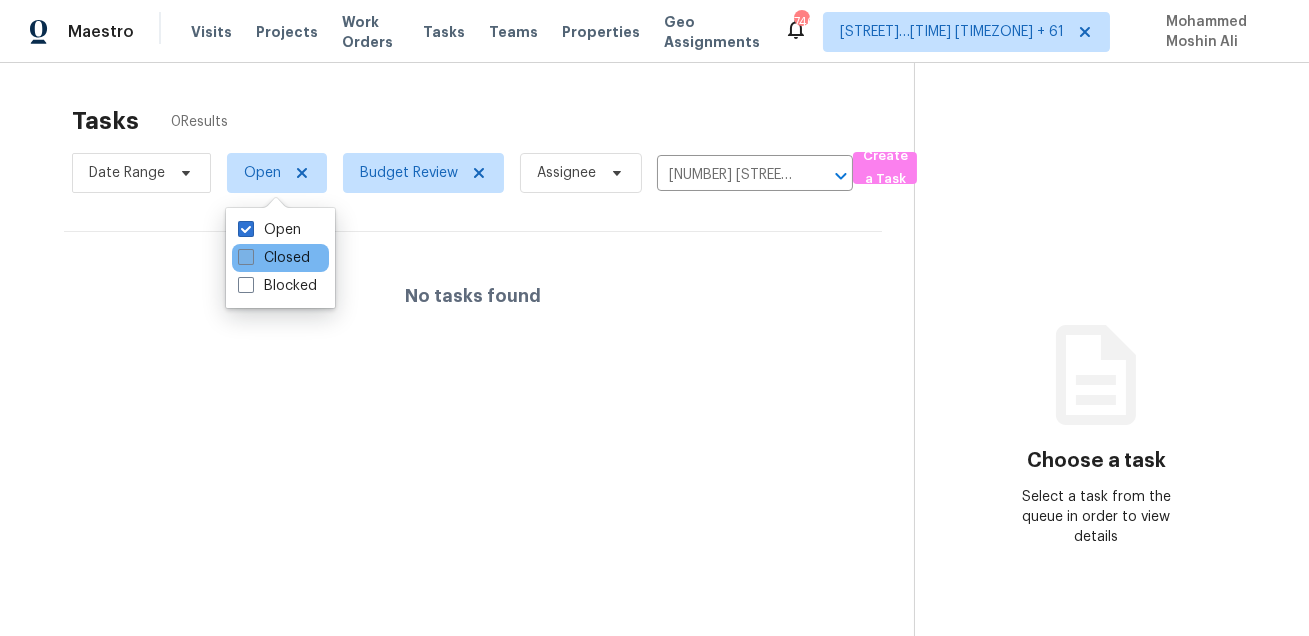 click on "Closed" at bounding box center [274, 258] 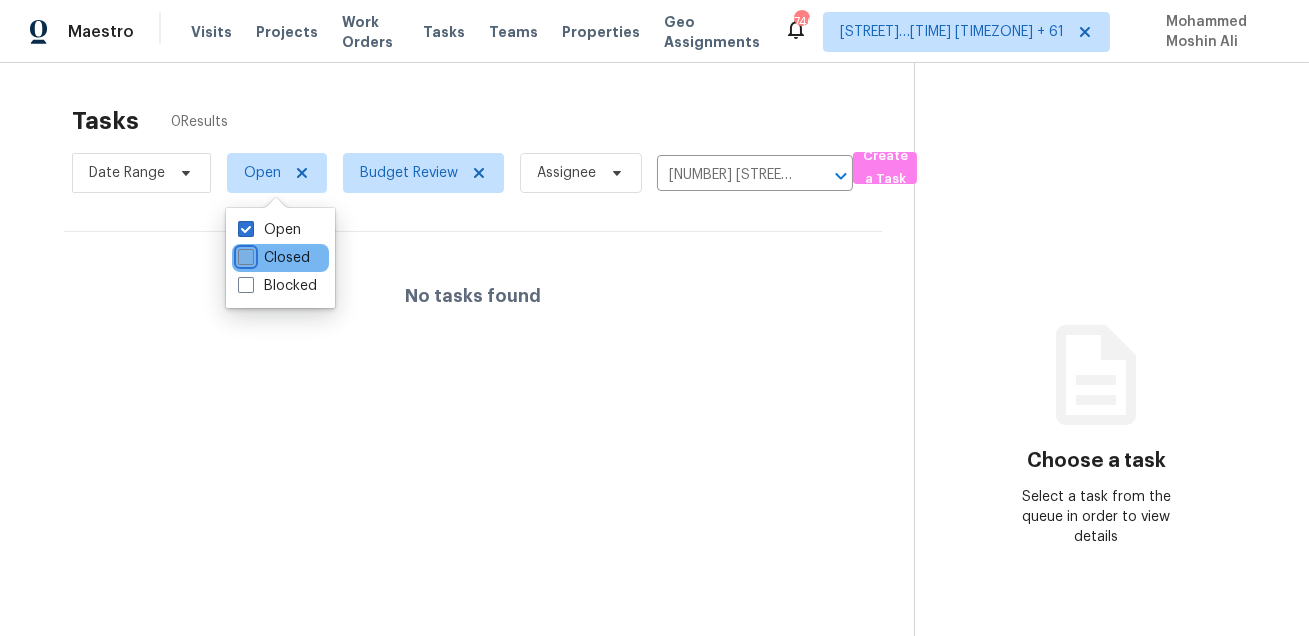 click on "Closed" at bounding box center (244, 254) 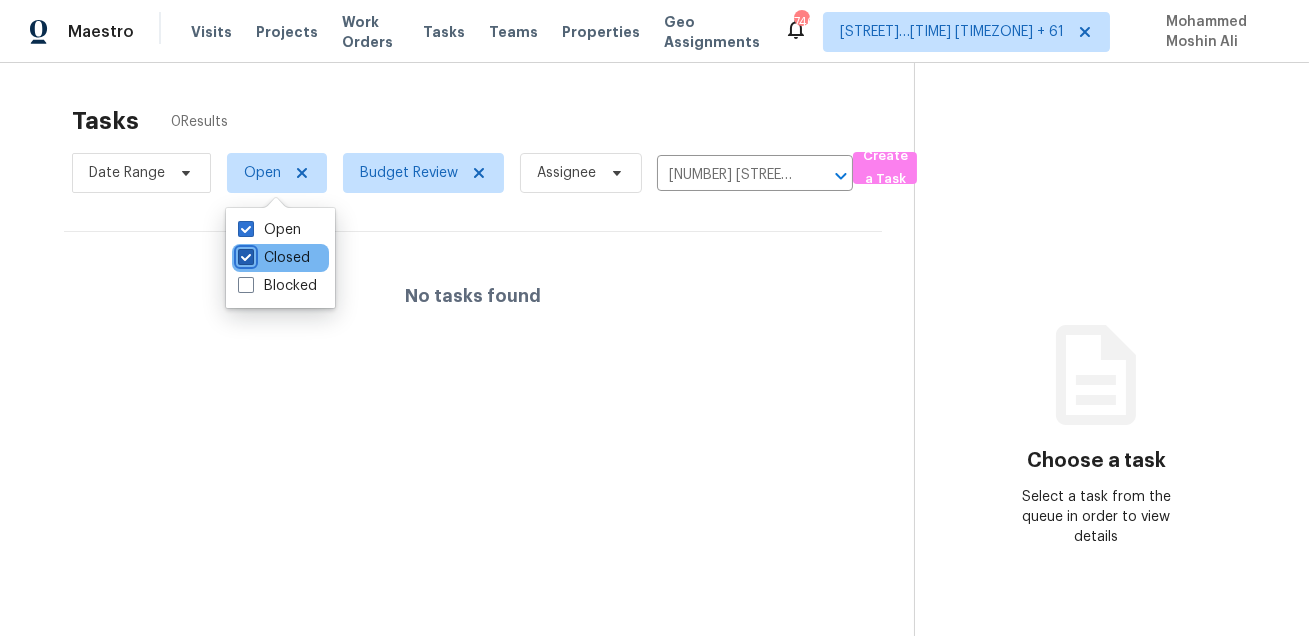 checkbox on "true" 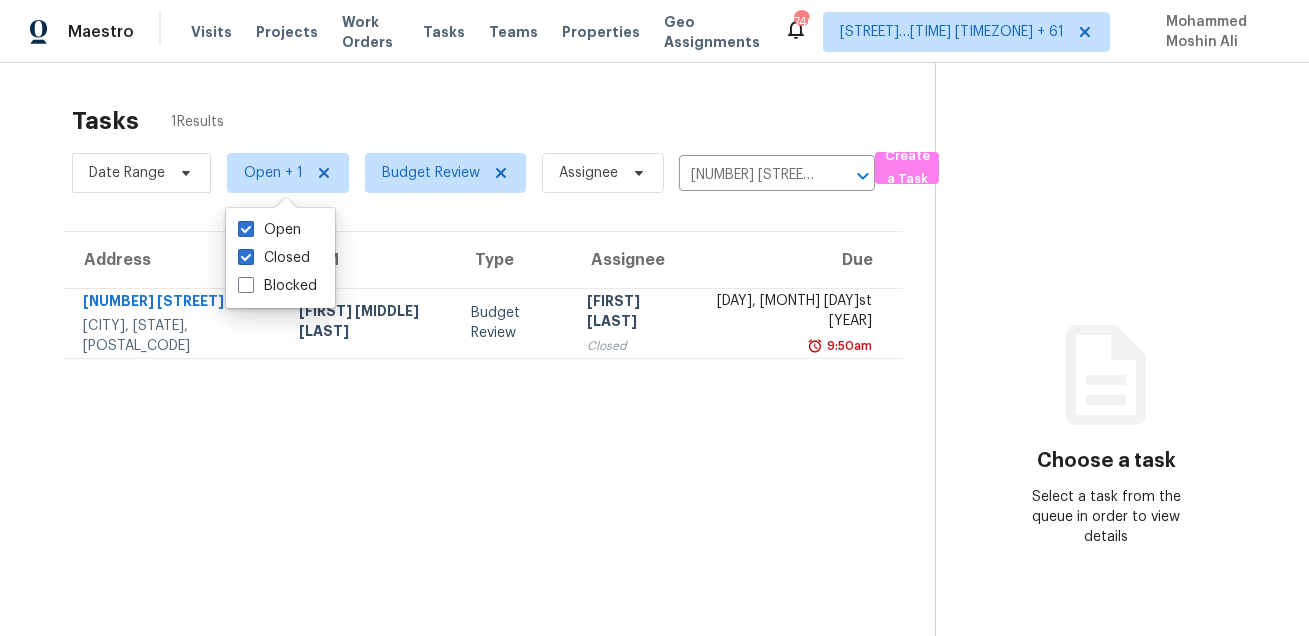 click on "Tasks 1  Results" at bounding box center (503, 121) 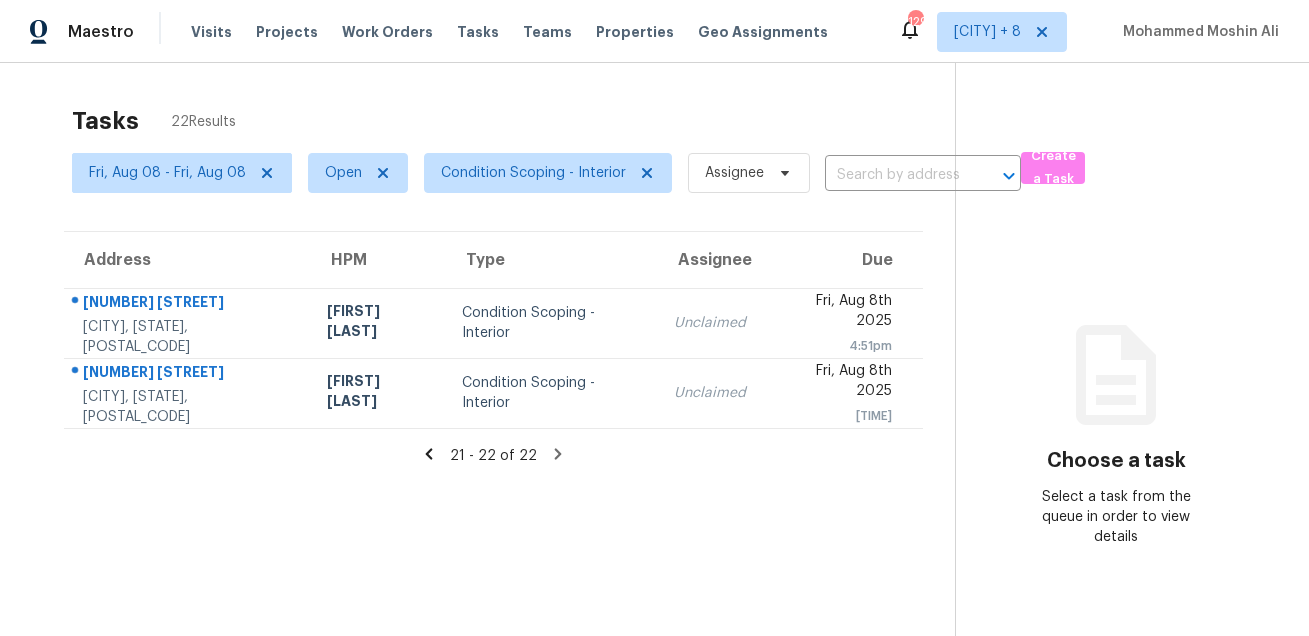 scroll, scrollTop: 0, scrollLeft: 0, axis: both 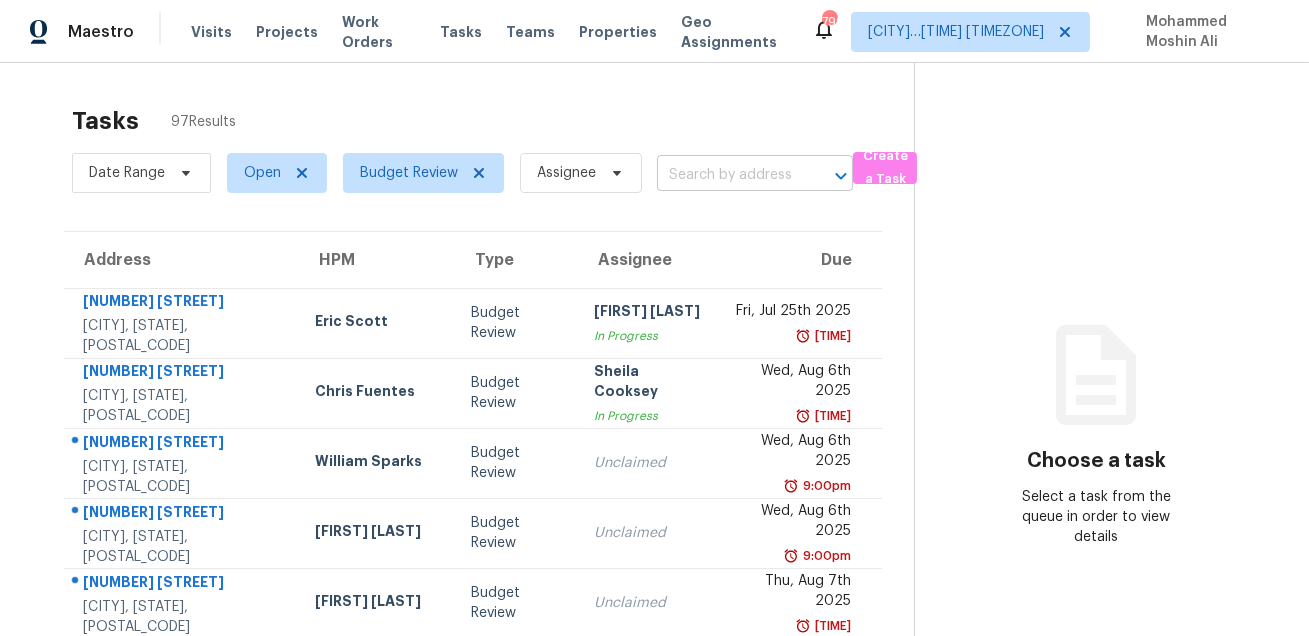 click at bounding box center [727, 175] 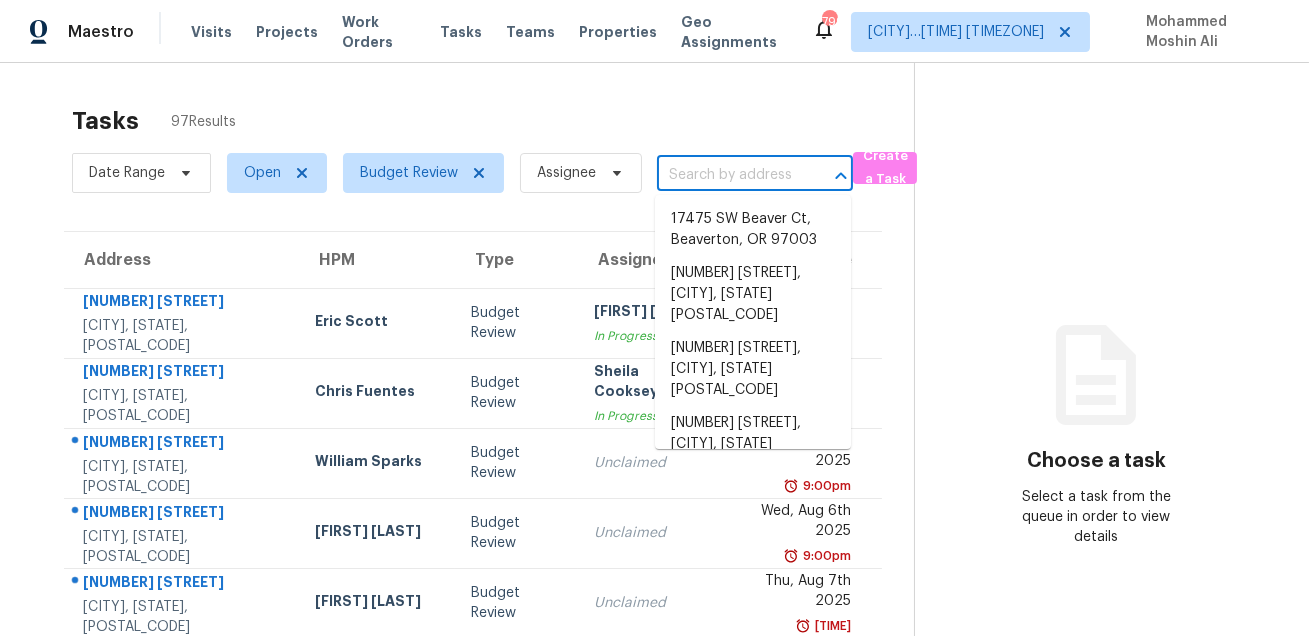 paste on "[NUMBER] [STREET], [CITY], [STATE] [POSTAL_CODE]" 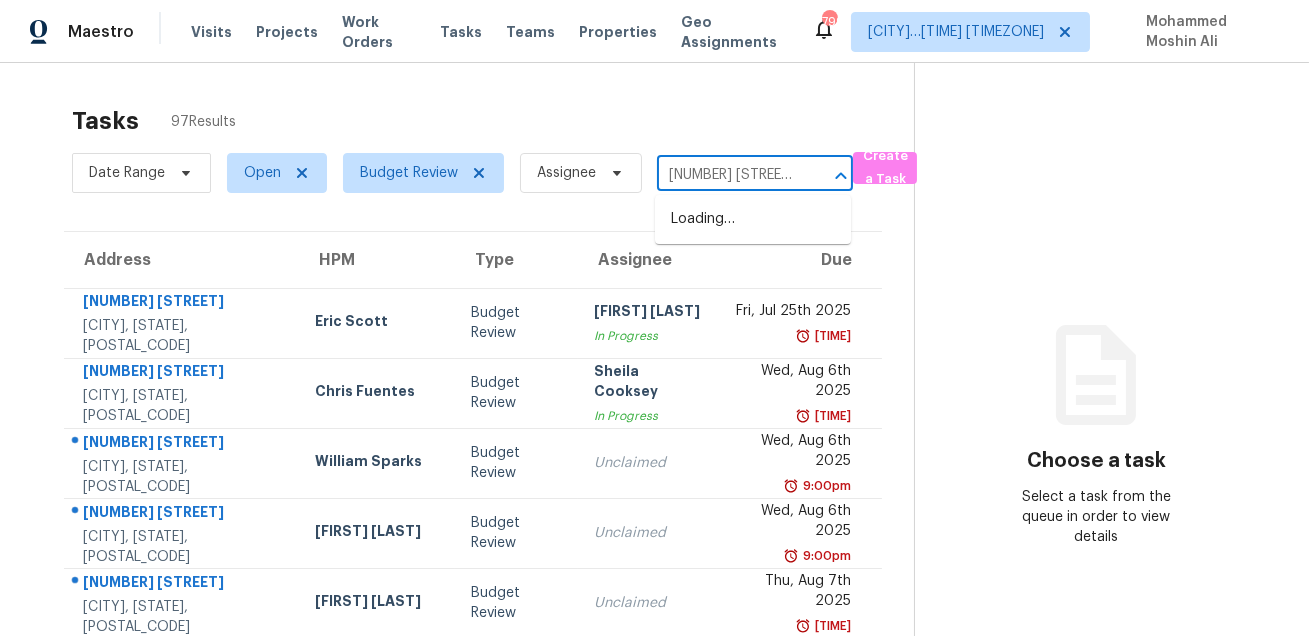 scroll, scrollTop: 0, scrollLeft: 93, axis: horizontal 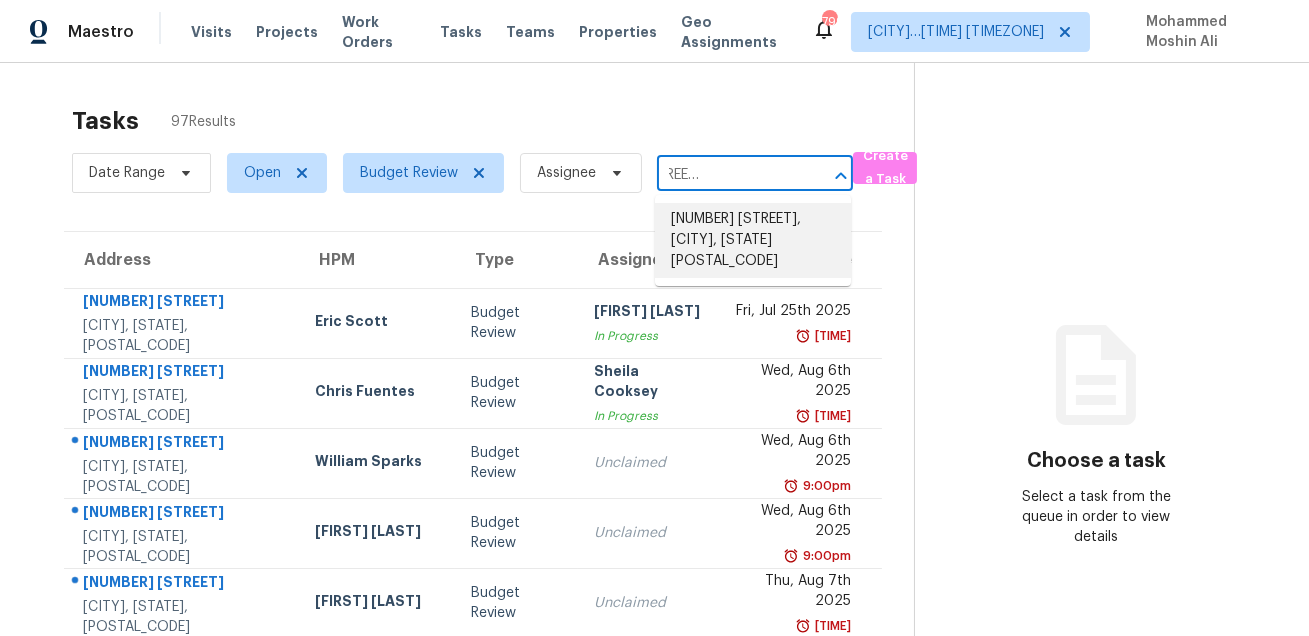 click on "[NUMBER] [STREET], [CITY], [STATE] [POSTAL_CODE]" at bounding box center [753, 240] 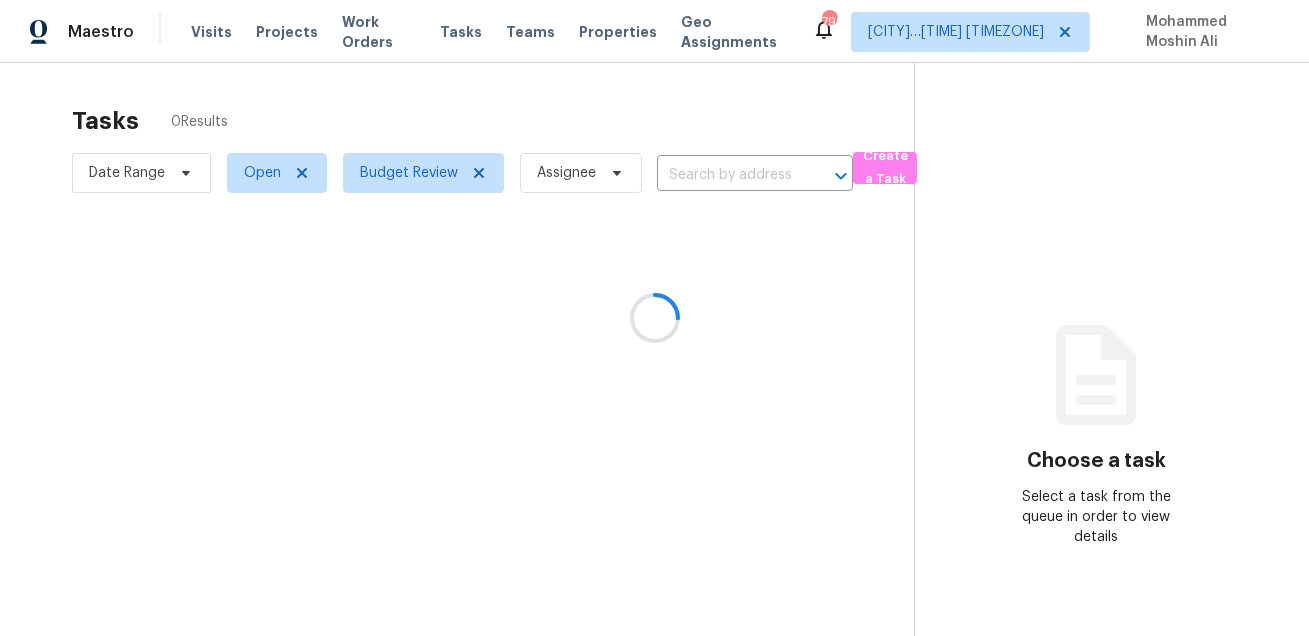 type on "[NUMBER] [STREET], [CITY], [STATE] [POSTAL_CODE]" 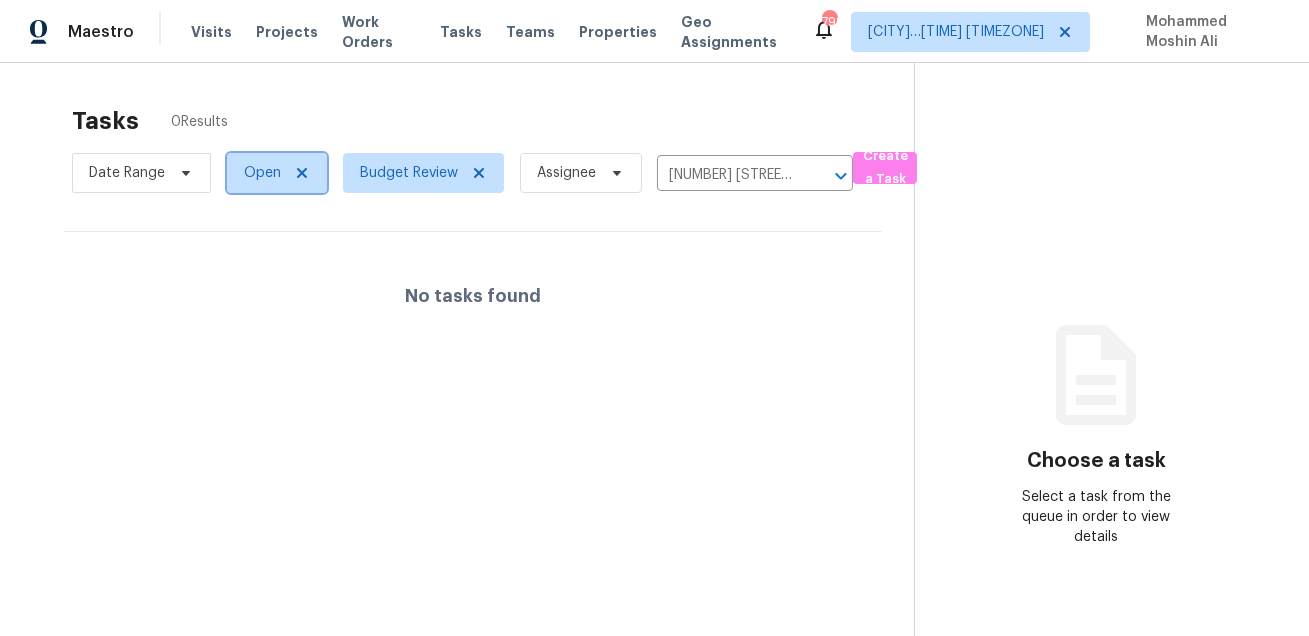 click on "Open" at bounding box center (262, 173) 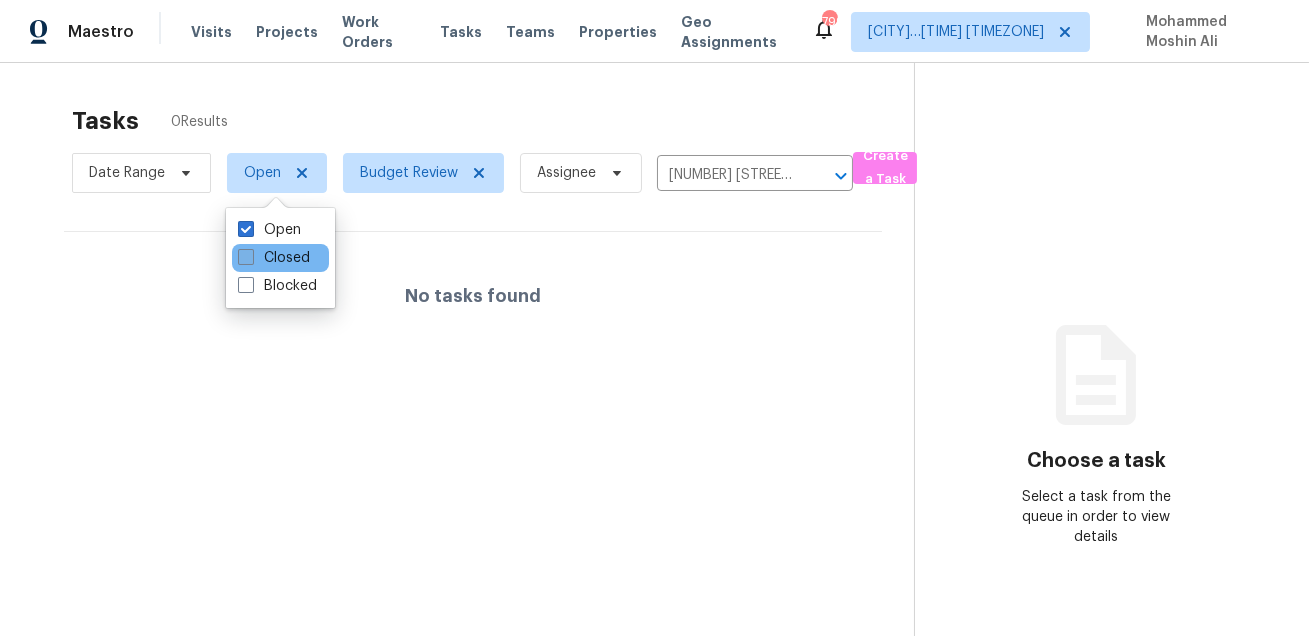 click on "Closed" at bounding box center (274, 258) 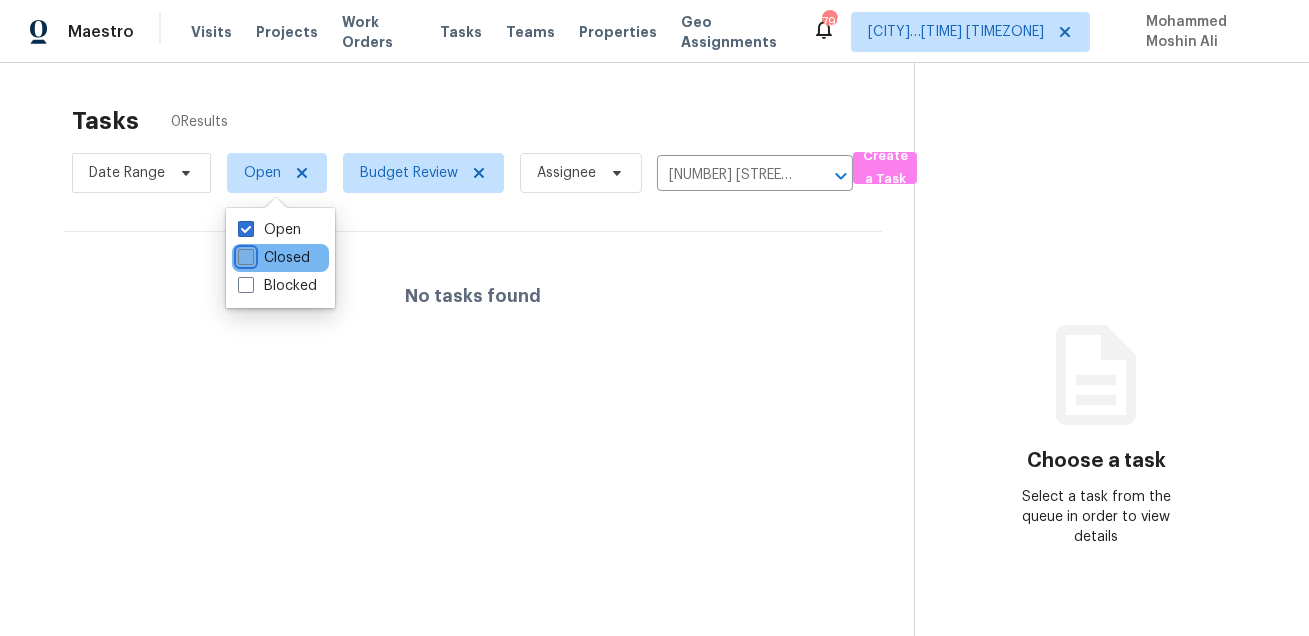 click on "Closed" at bounding box center [244, 254] 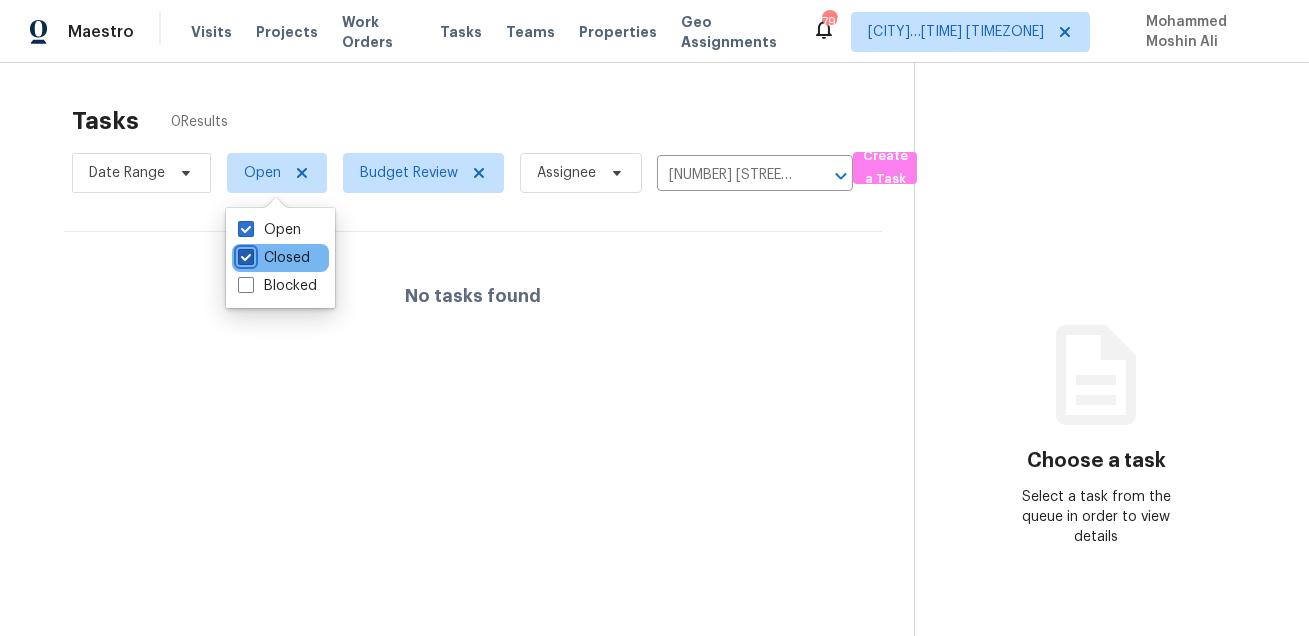 checkbox on "true" 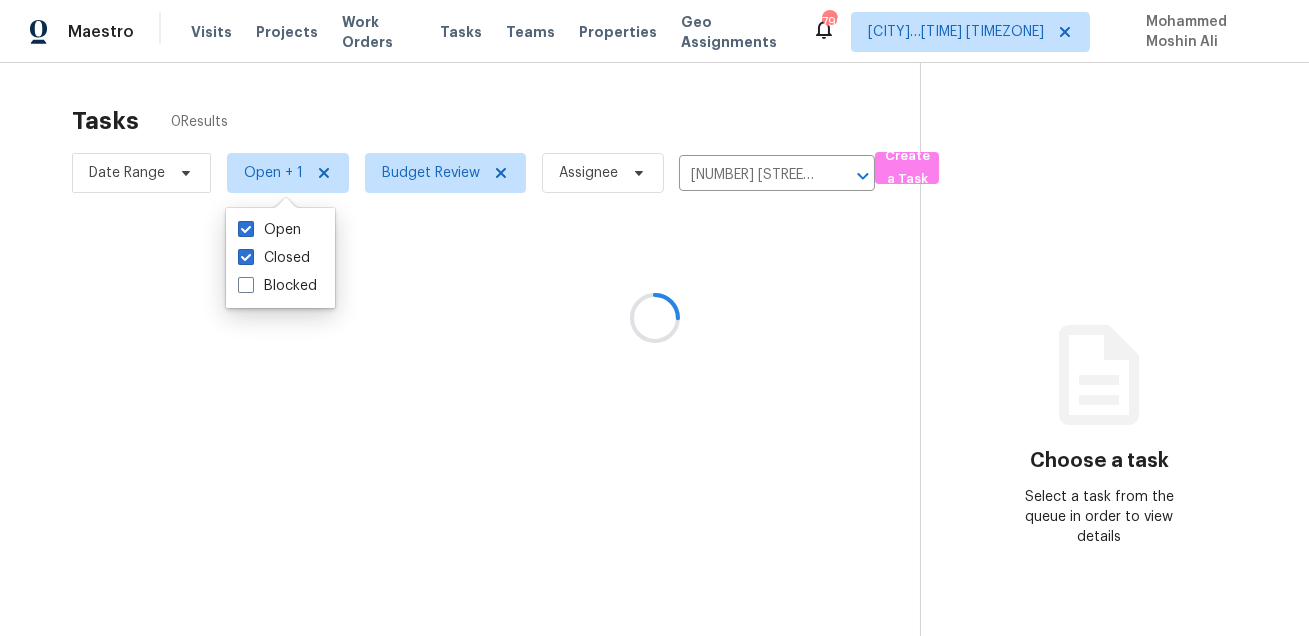 click at bounding box center [654, 318] 